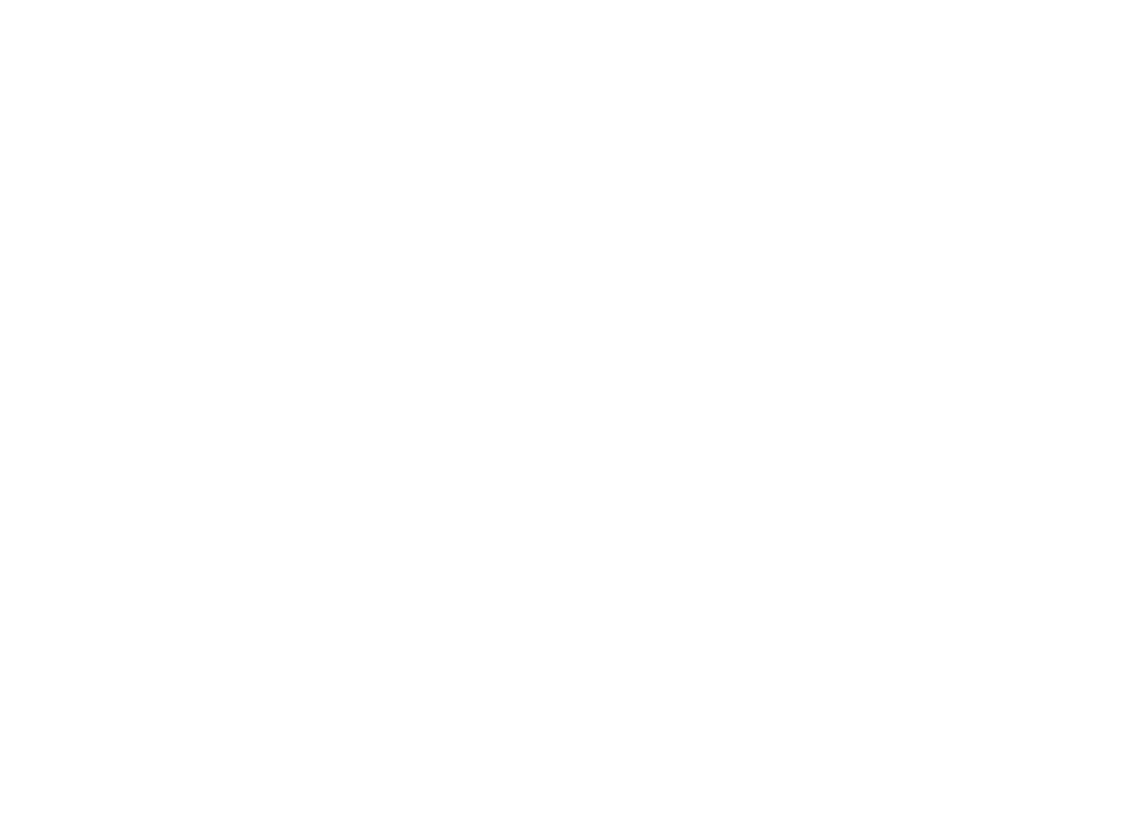 scroll, scrollTop: 0, scrollLeft: 0, axis: both 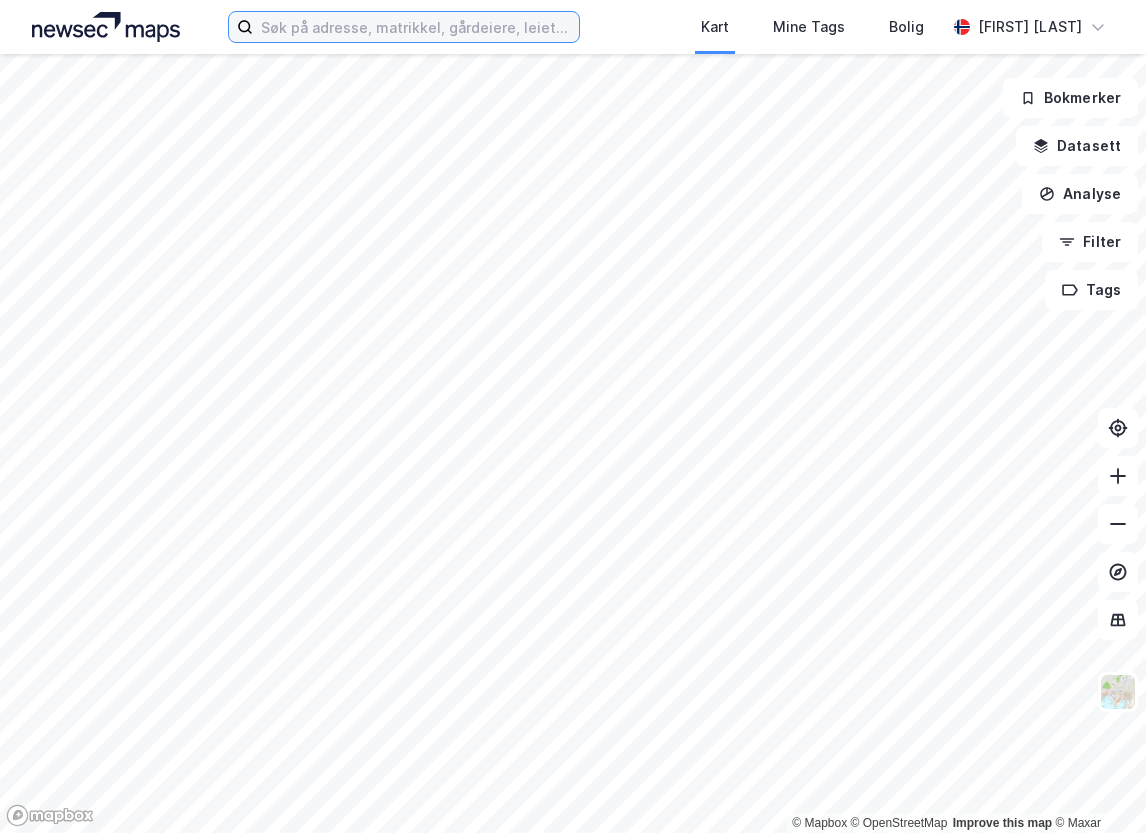 click at bounding box center [416, 27] 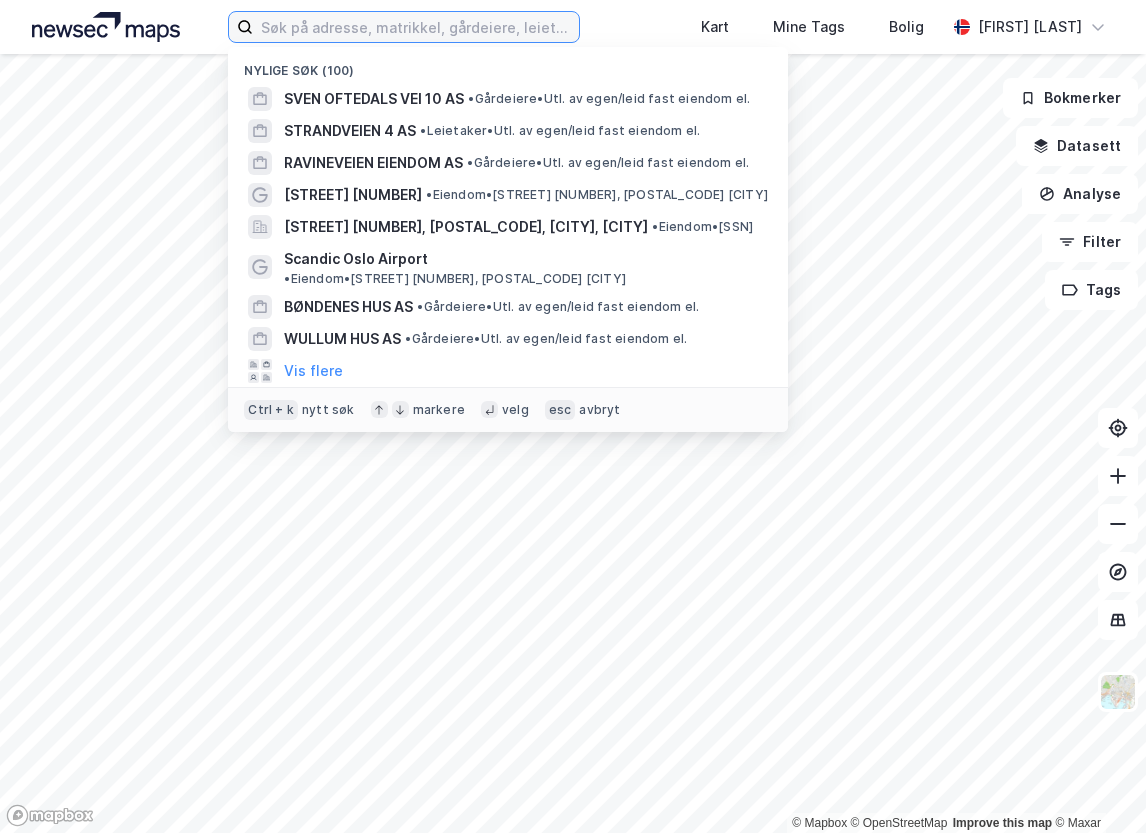 paste on "[STREET] [NUMBER] AS" 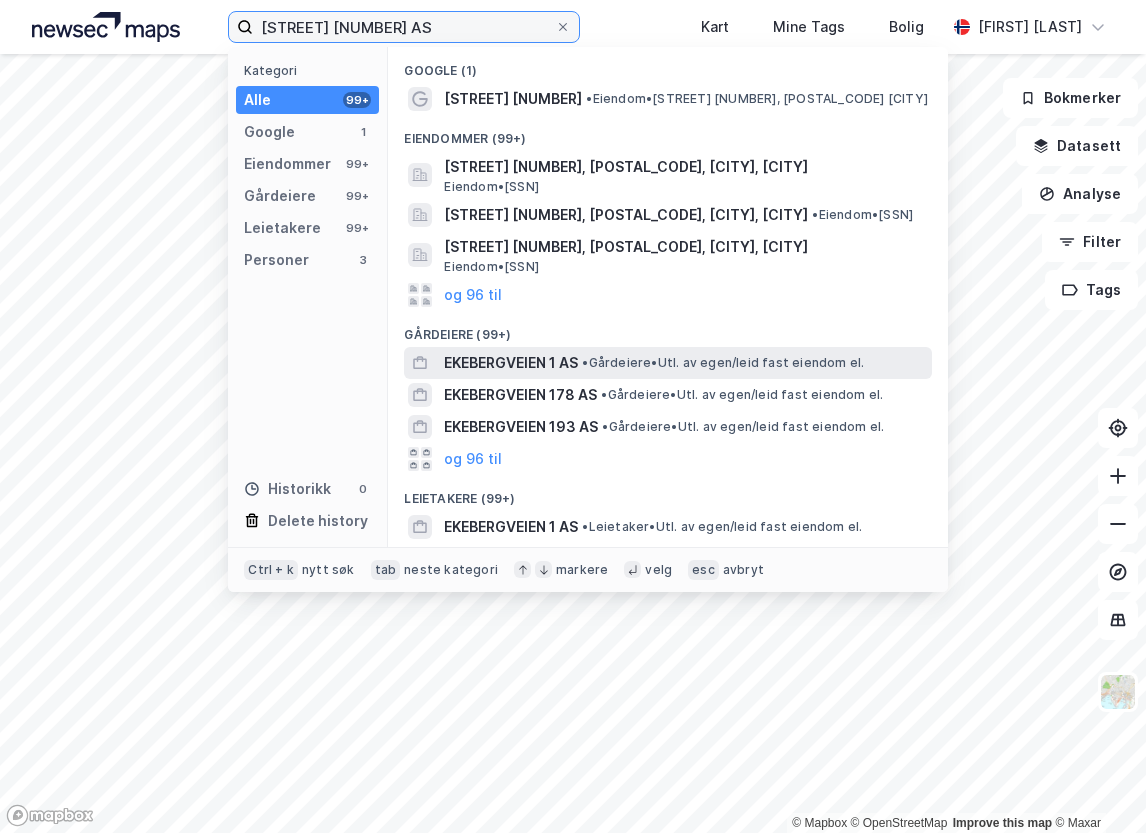 type on "[STREET] [NUMBER] AS" 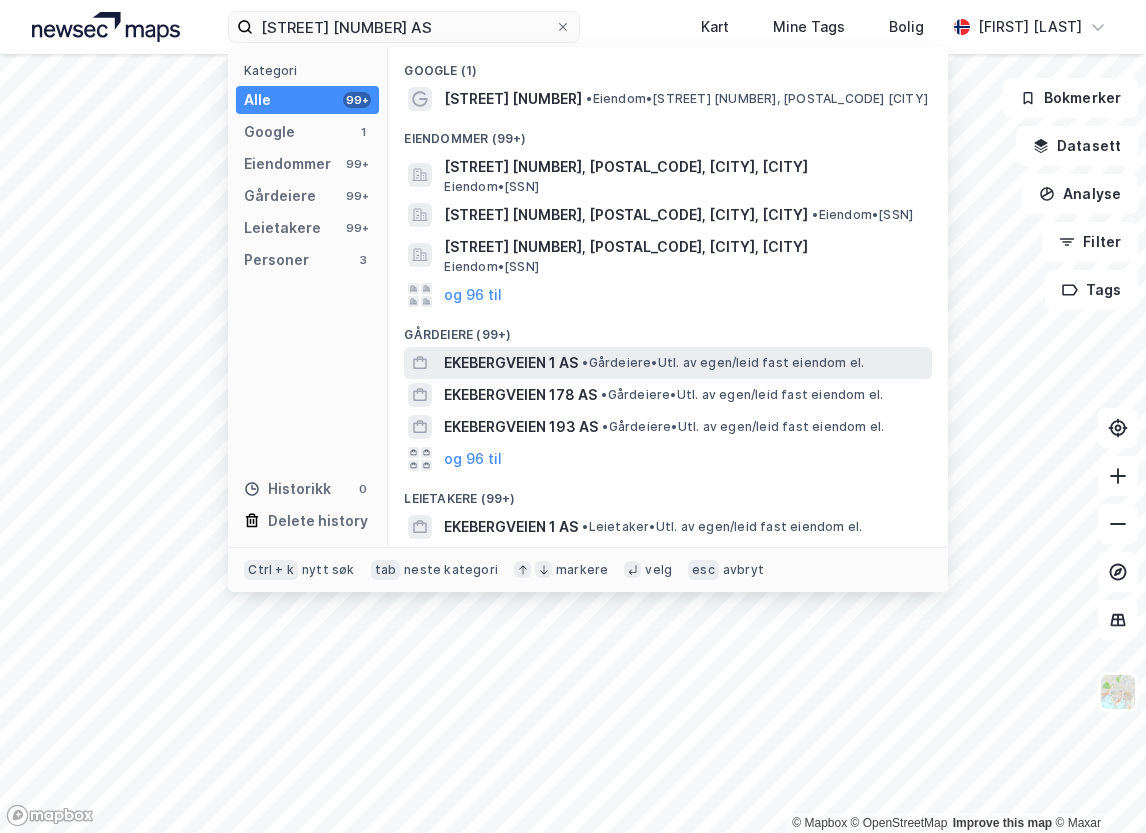 click on "[STREET] [NUMBER] AS • Gårdeiere • Utl. av egen/leid fast eiendom el." at bounding box center [686, 363] 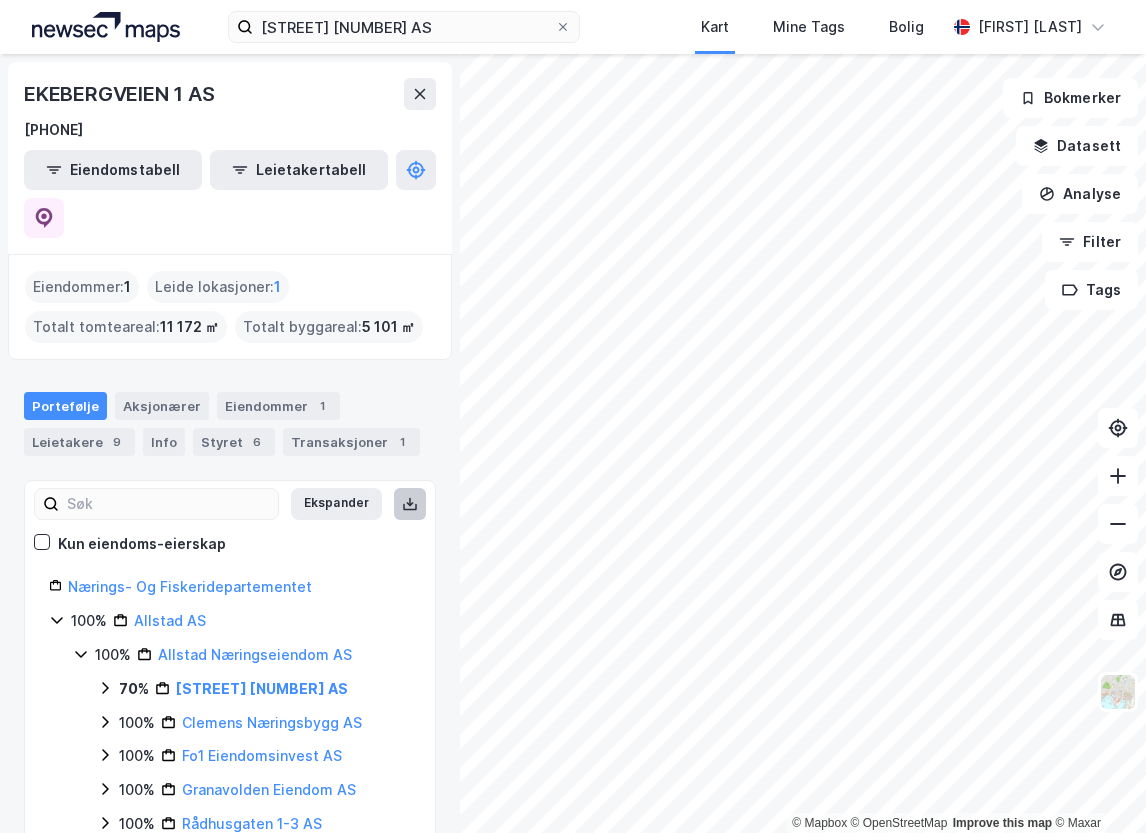 click at bounding box center (410, 504) 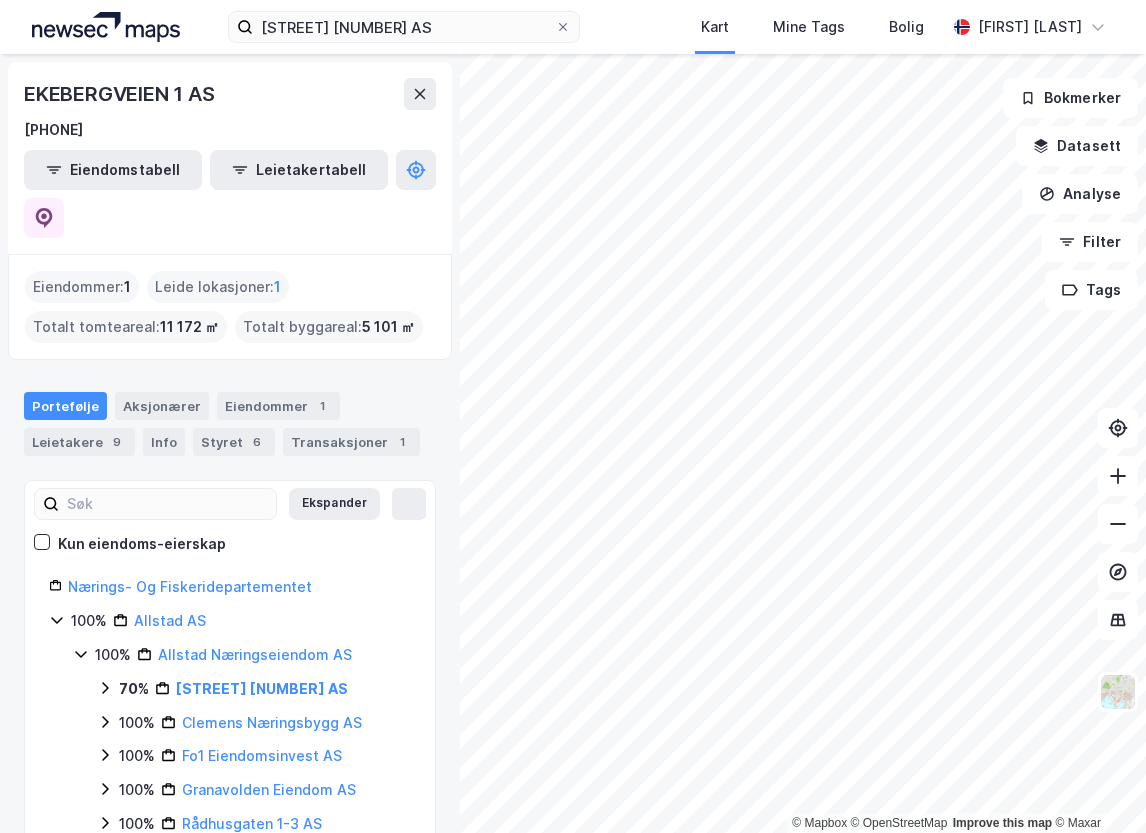 scroll, scrollTop: 0, scrollLeft: 0, axis: both 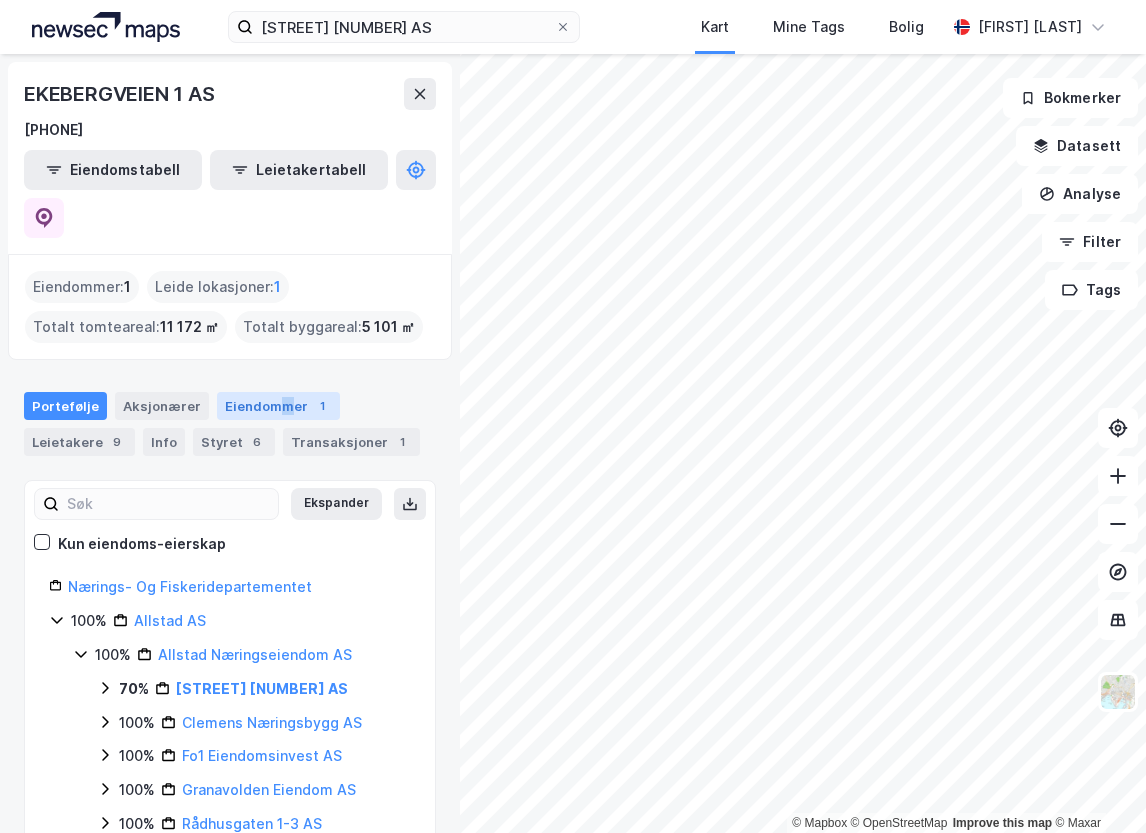 click on "Eiendommer 1" at bounding box center [278, 406] 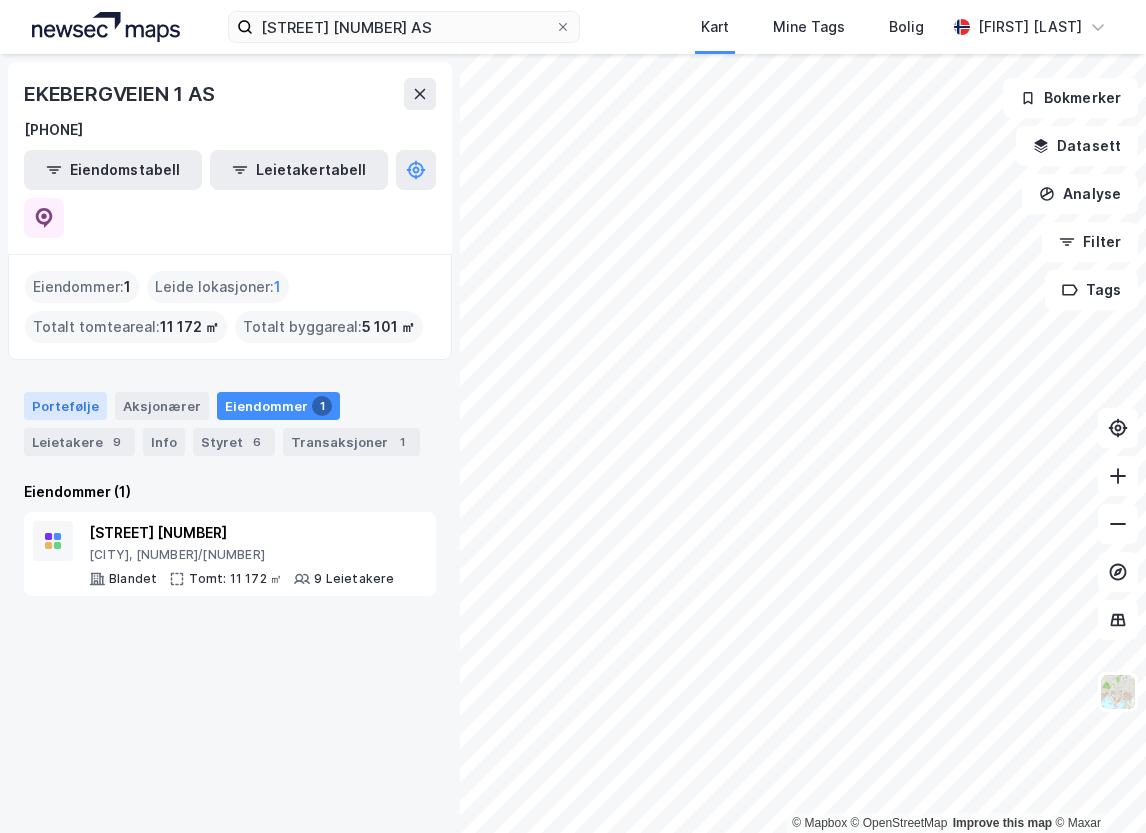 click on "Portefølje" at bounding box center (65, 406) 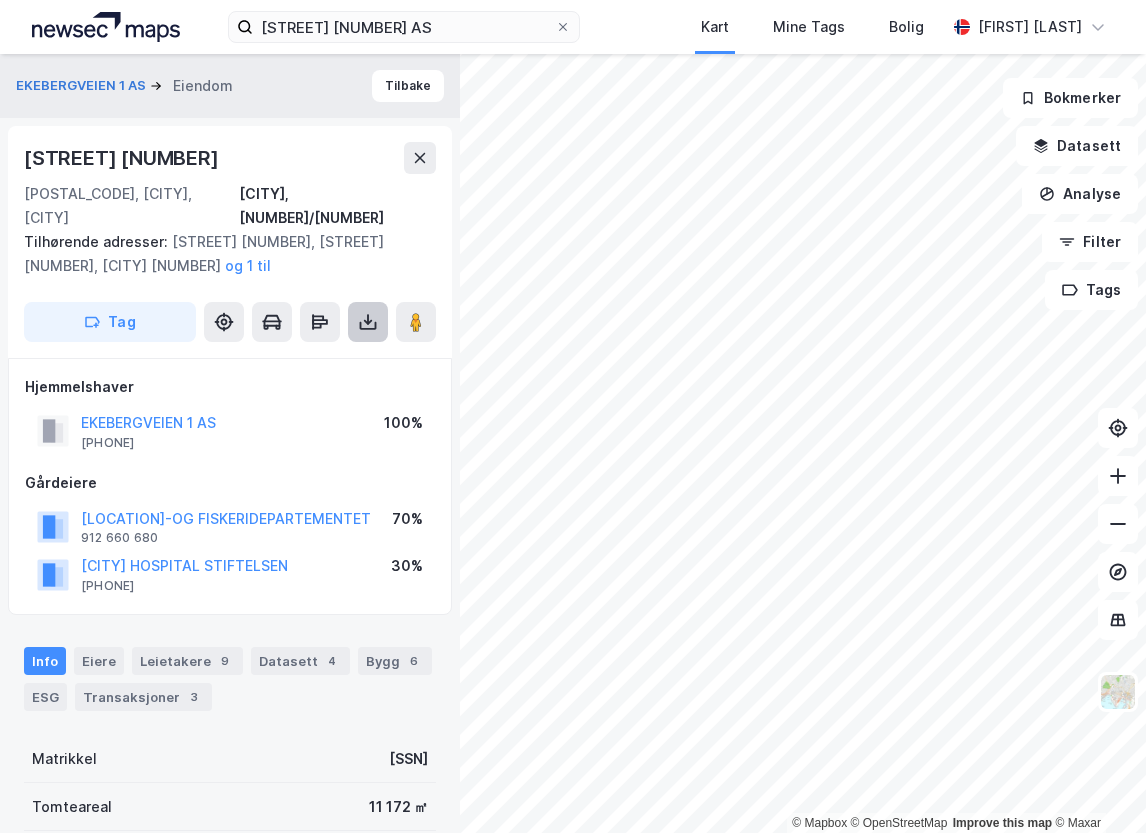 click 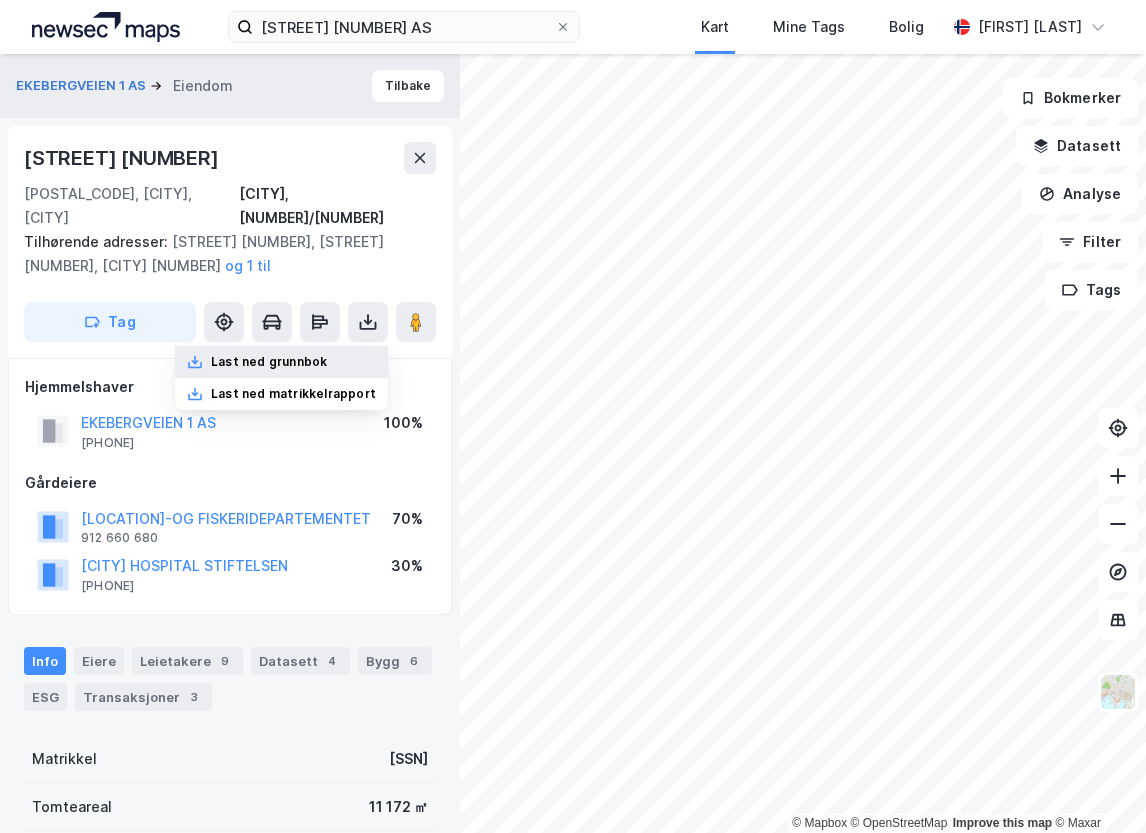 click on "Last ned grunnbok" at bounding box center (281, 362) 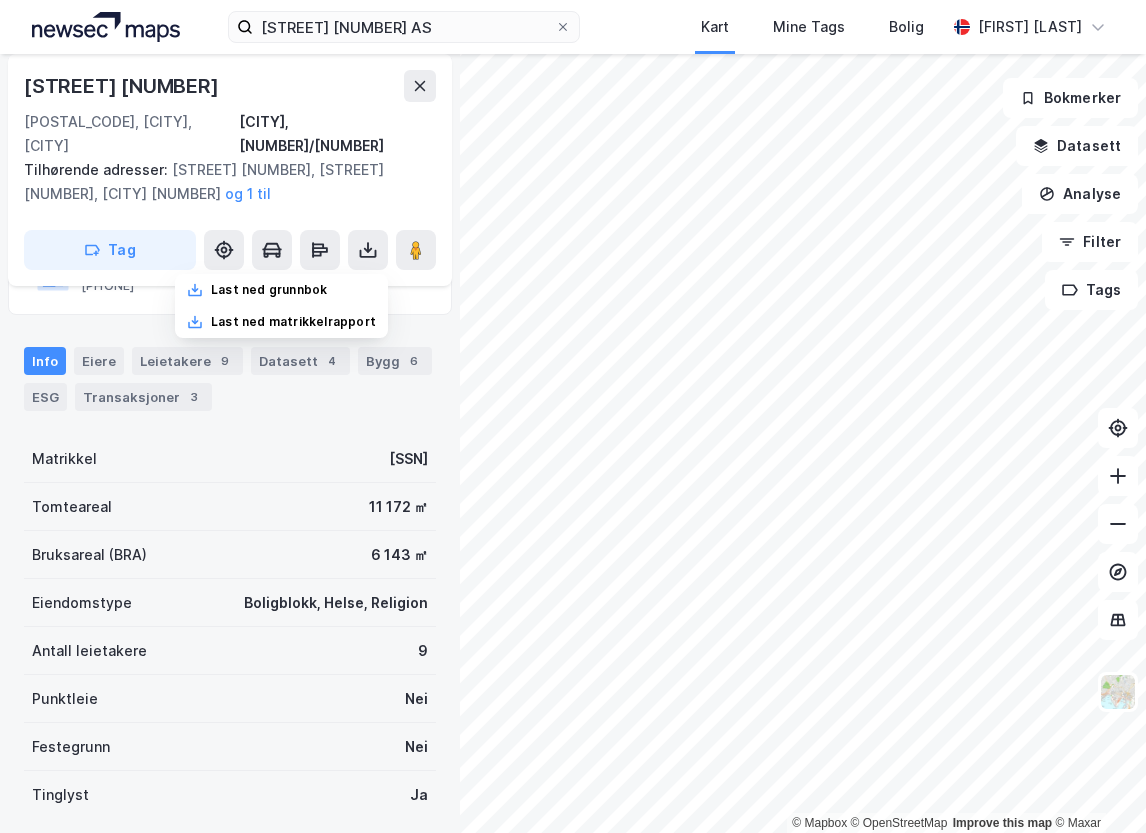 scroll, scrollTop: 200, scrollLeft: 0, axis: vertical 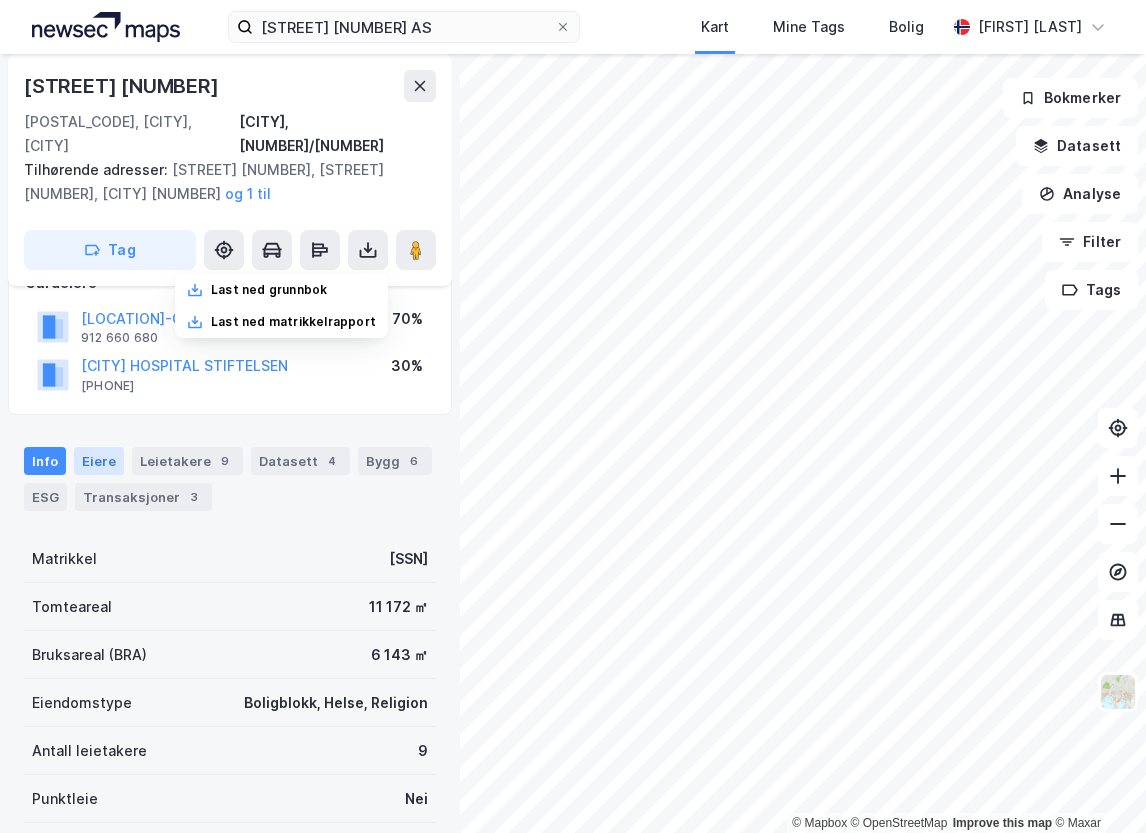 click on "Eiere" at bounding box center [99, 461] 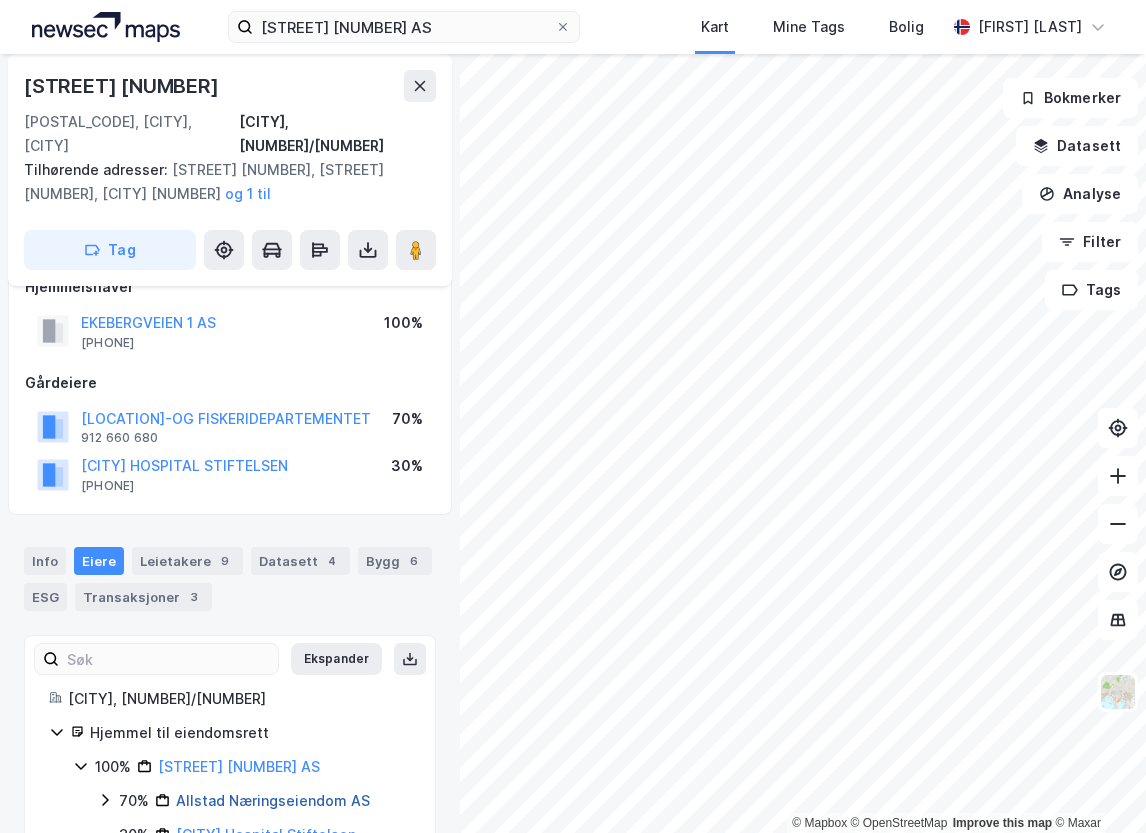 scroll, scrollTop: 139, scrollLeft: 0, axis: vertical 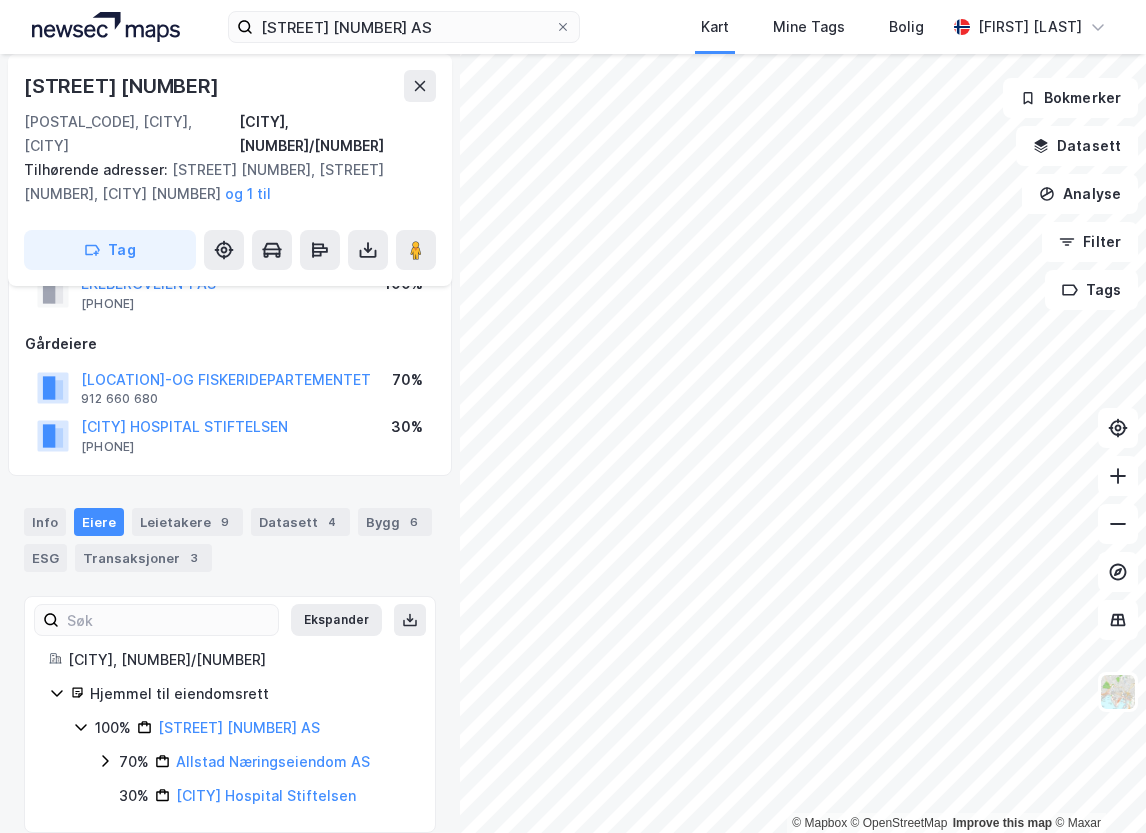 click 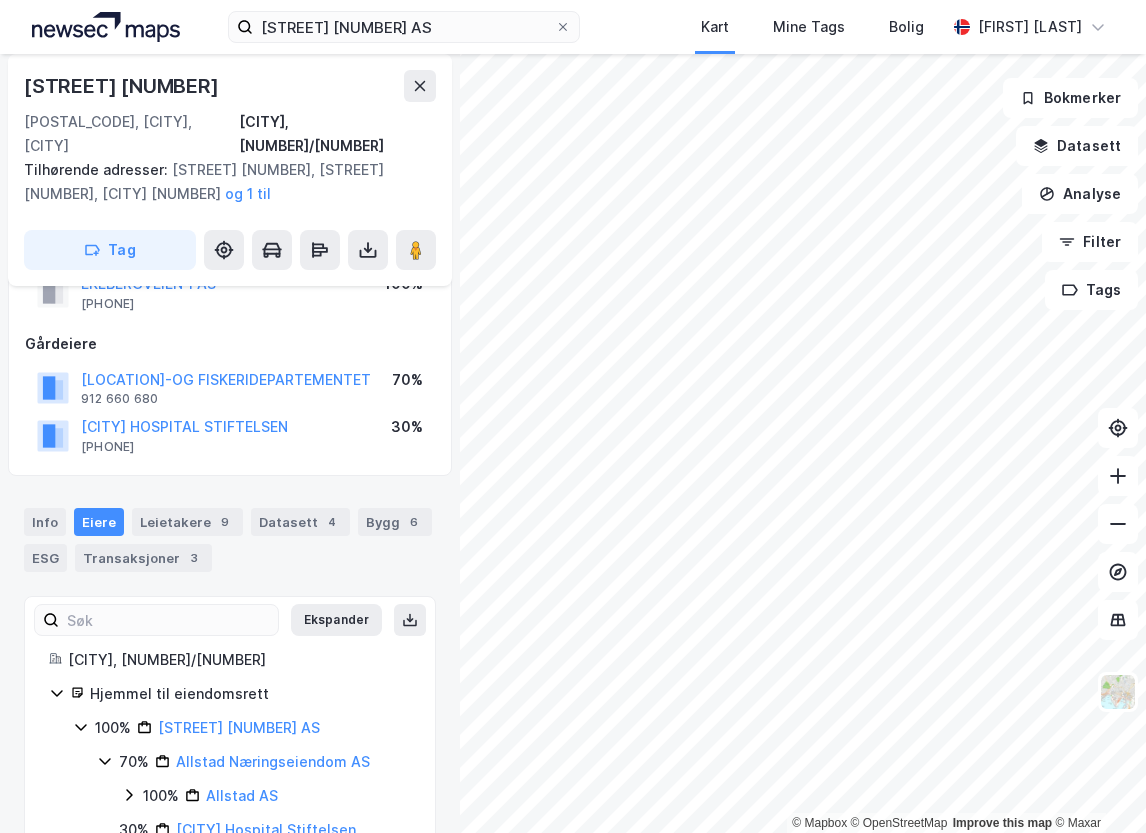 scroll, scrollTop: 173, scrollLeft: 0, axis: vertical 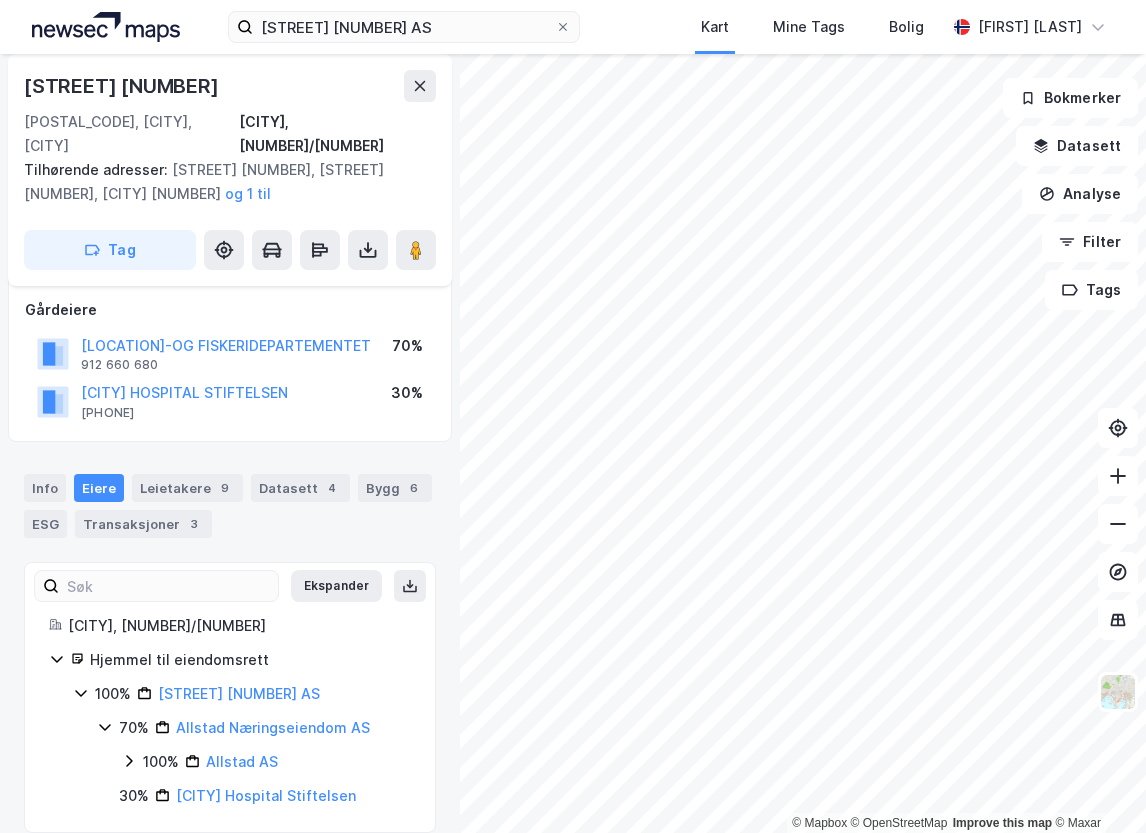 click 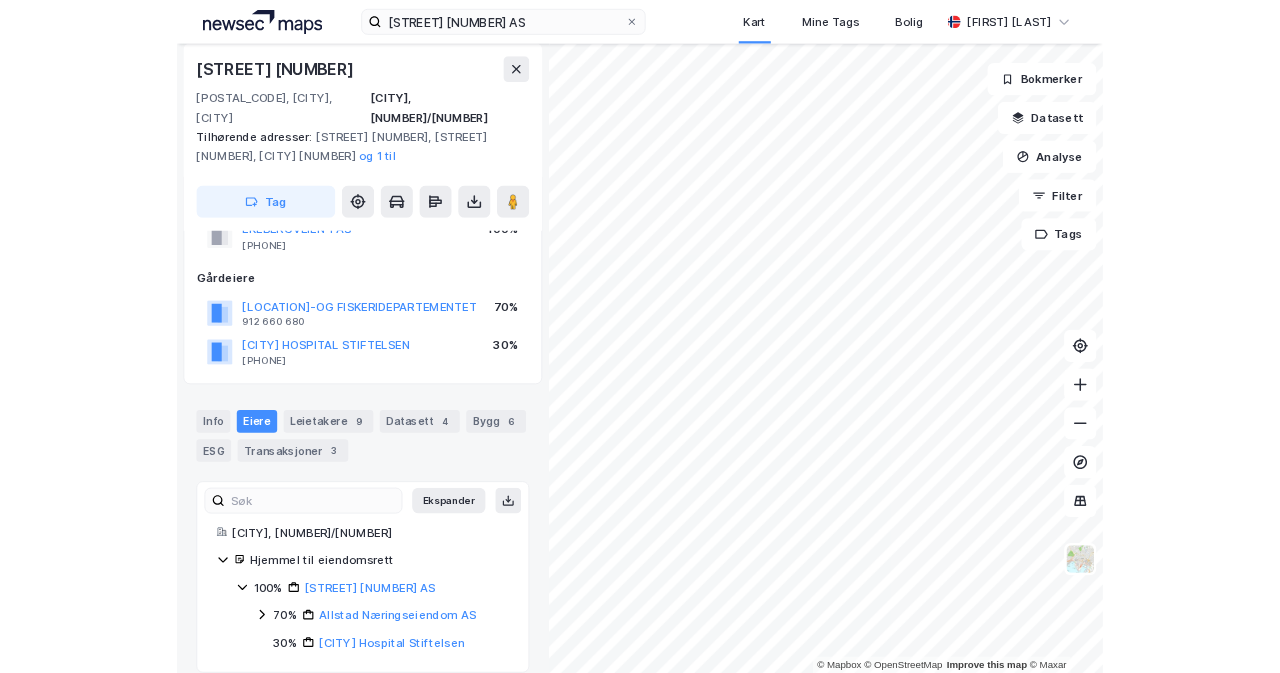 scroll, scrollTop: 0, scrollLeft: 0, axis: both 